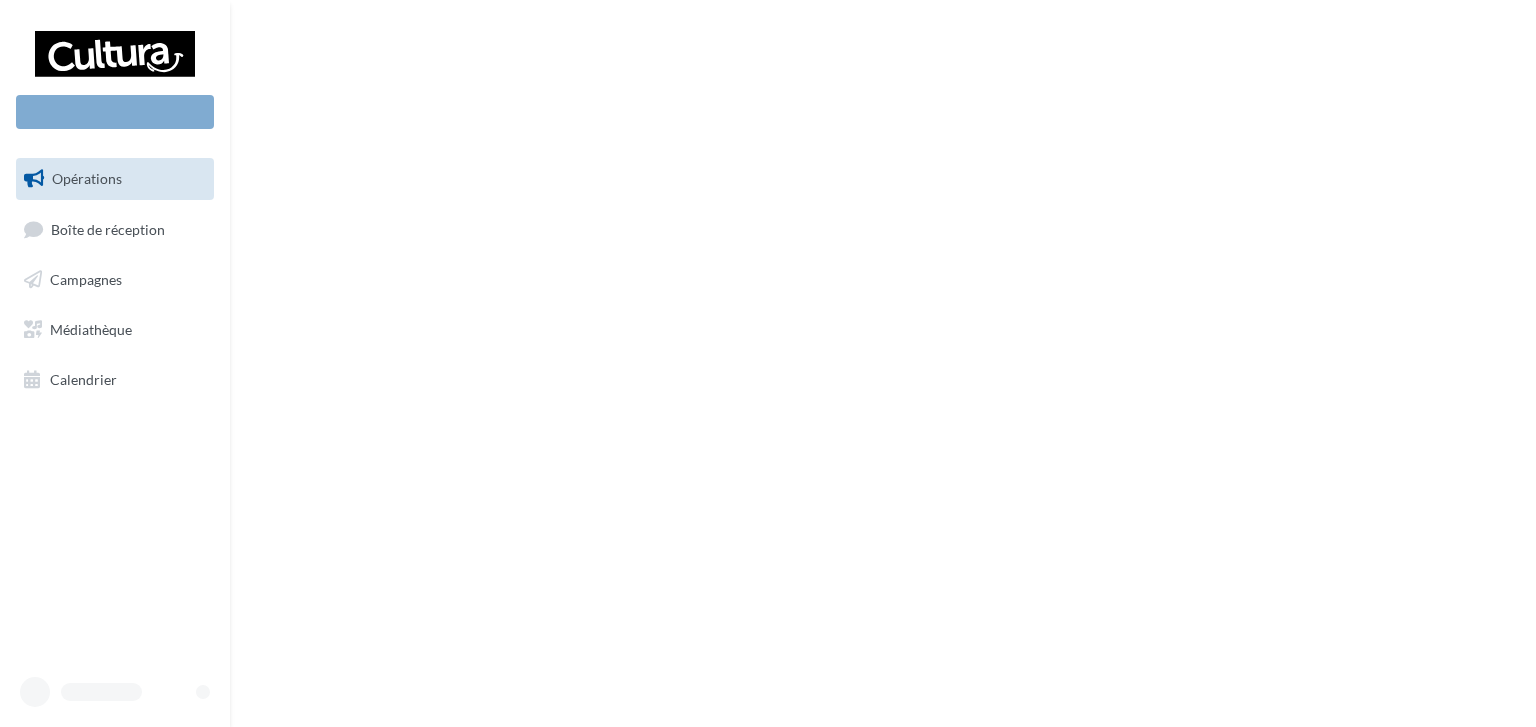 scroll, scrollTop: 0, scrollLeft: 0, axis: both 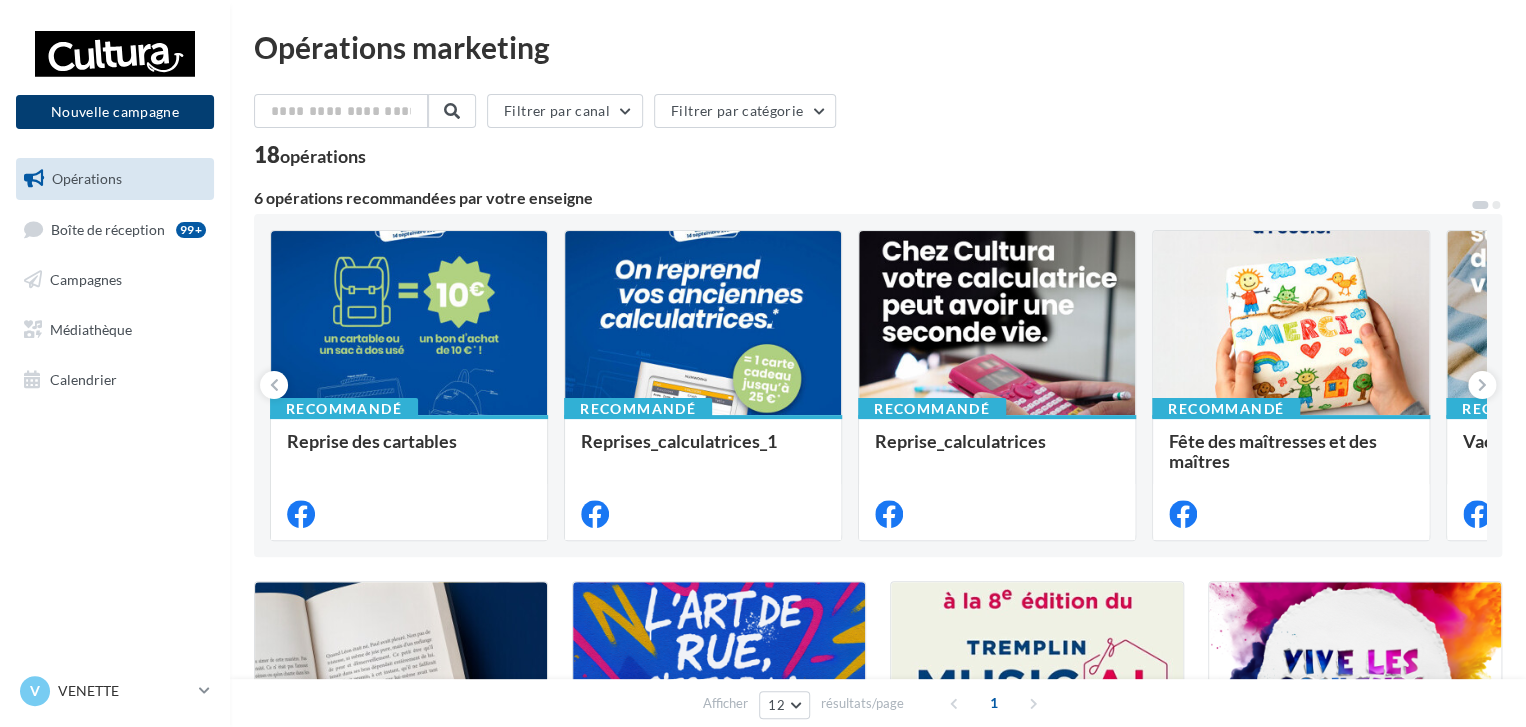 click on "Nouvelle campagne" at bounding box center (115, 112) 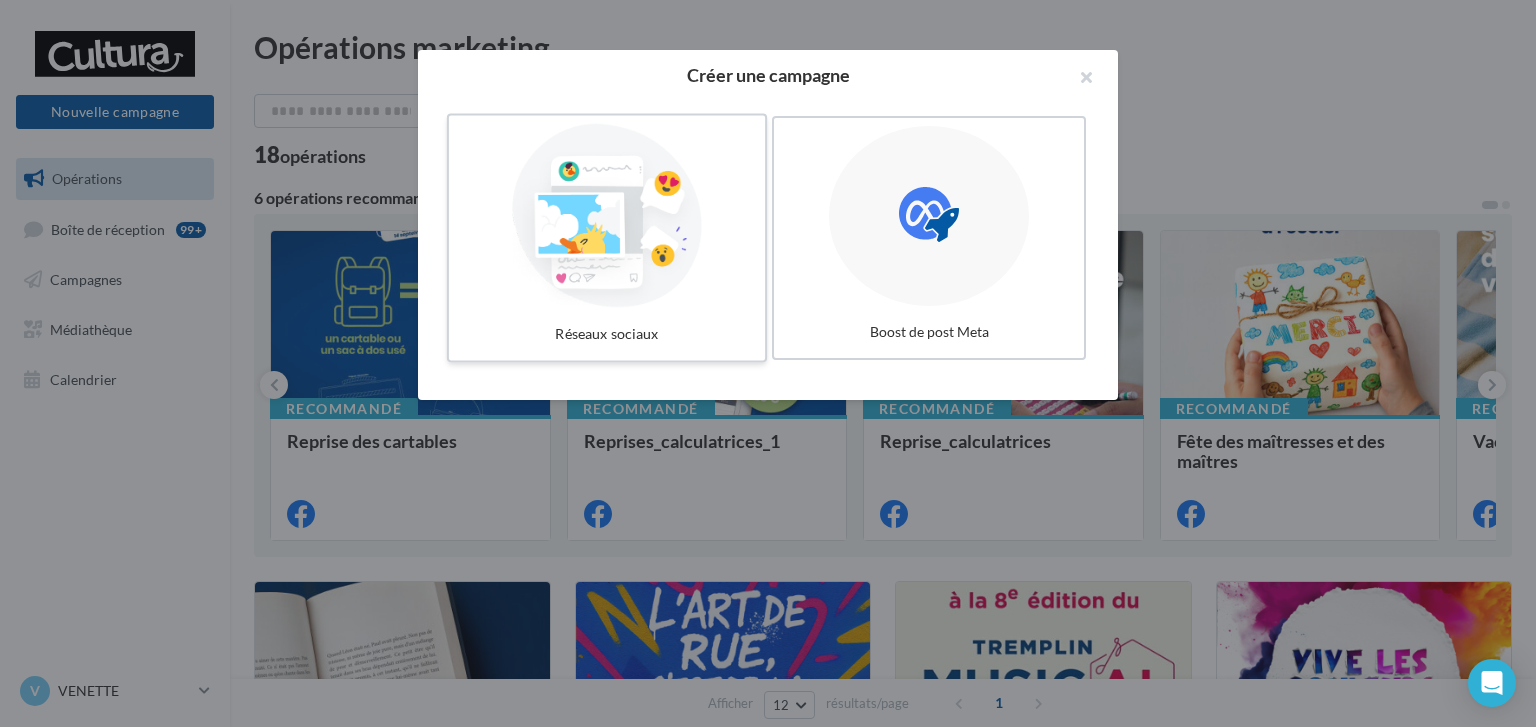 click at bounding box center [607, 216] 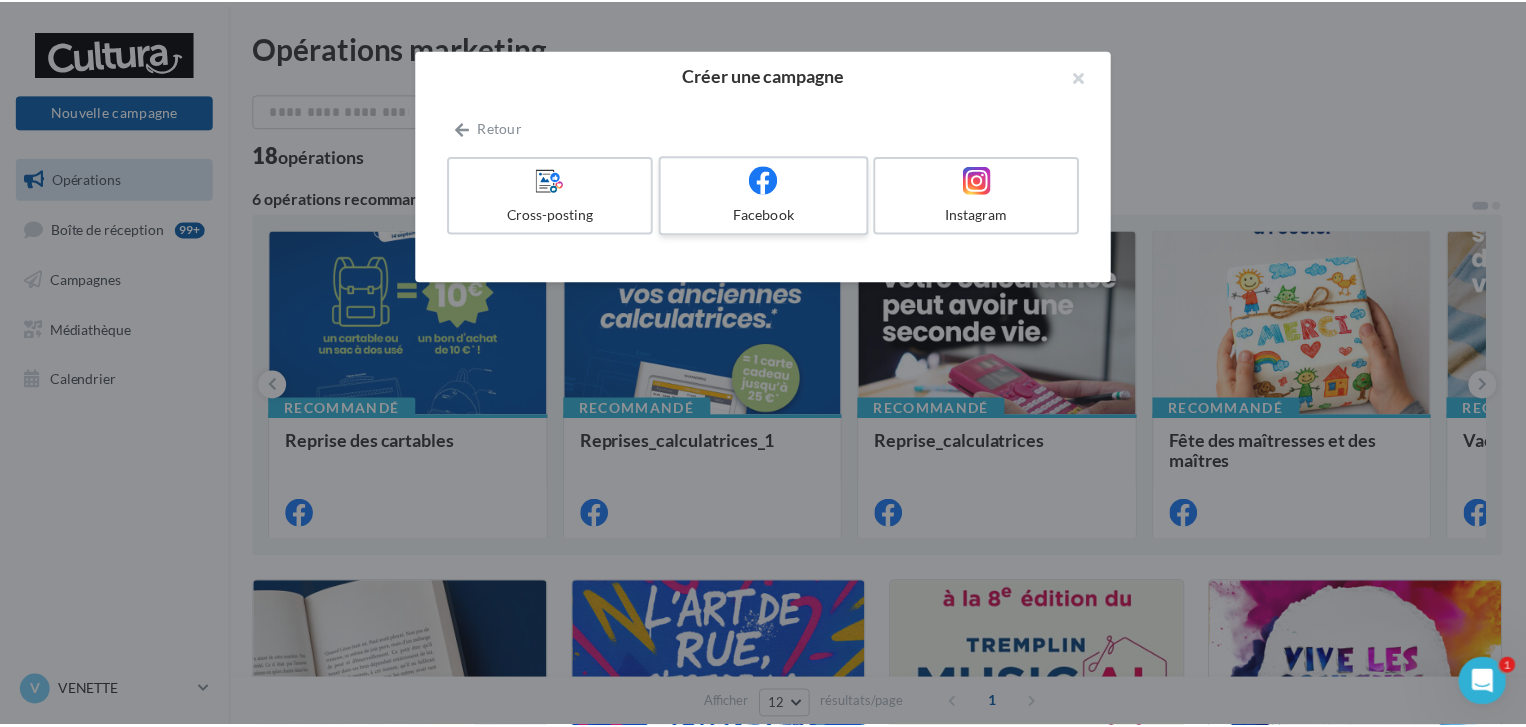 scroll, scrollTop: 0, scrollLeft: 0, axis: both 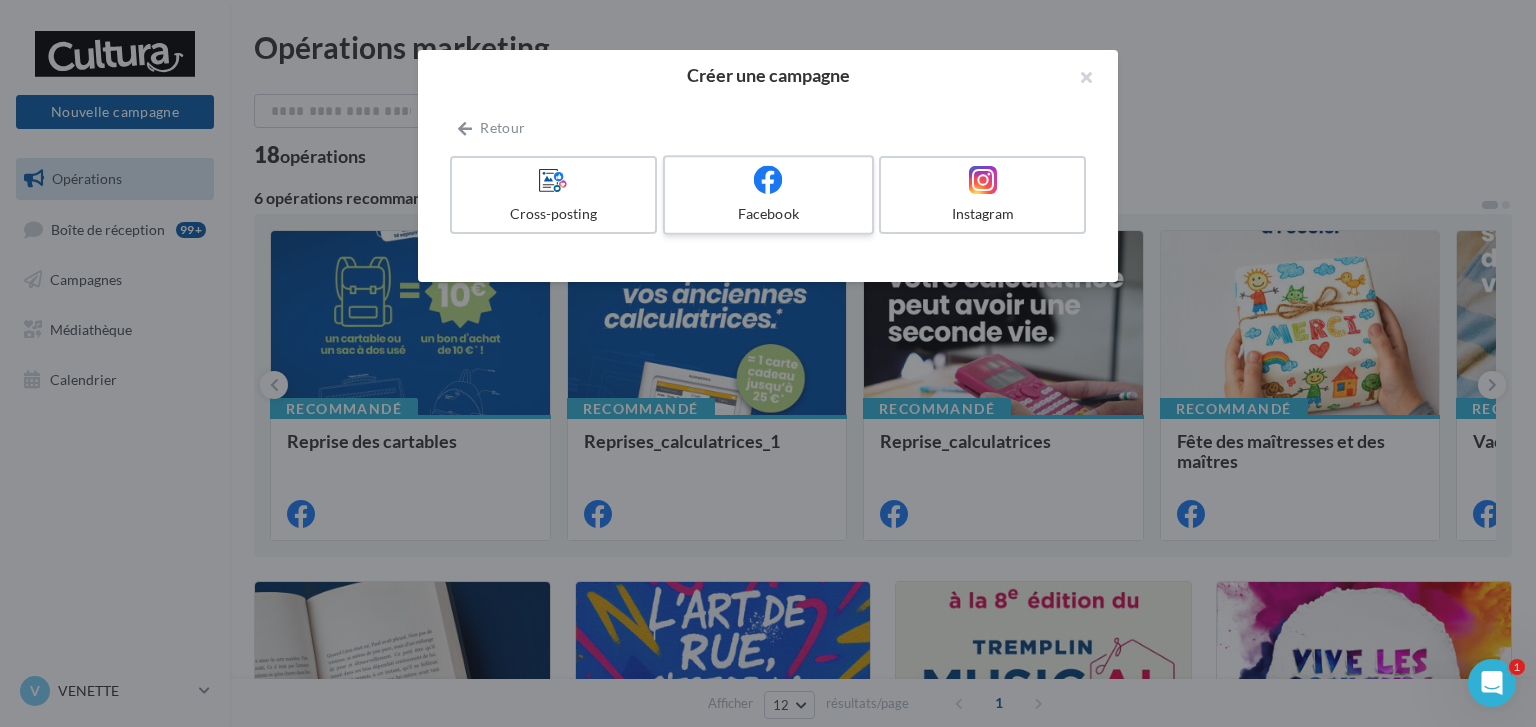 click at bounding box center (768, 180) 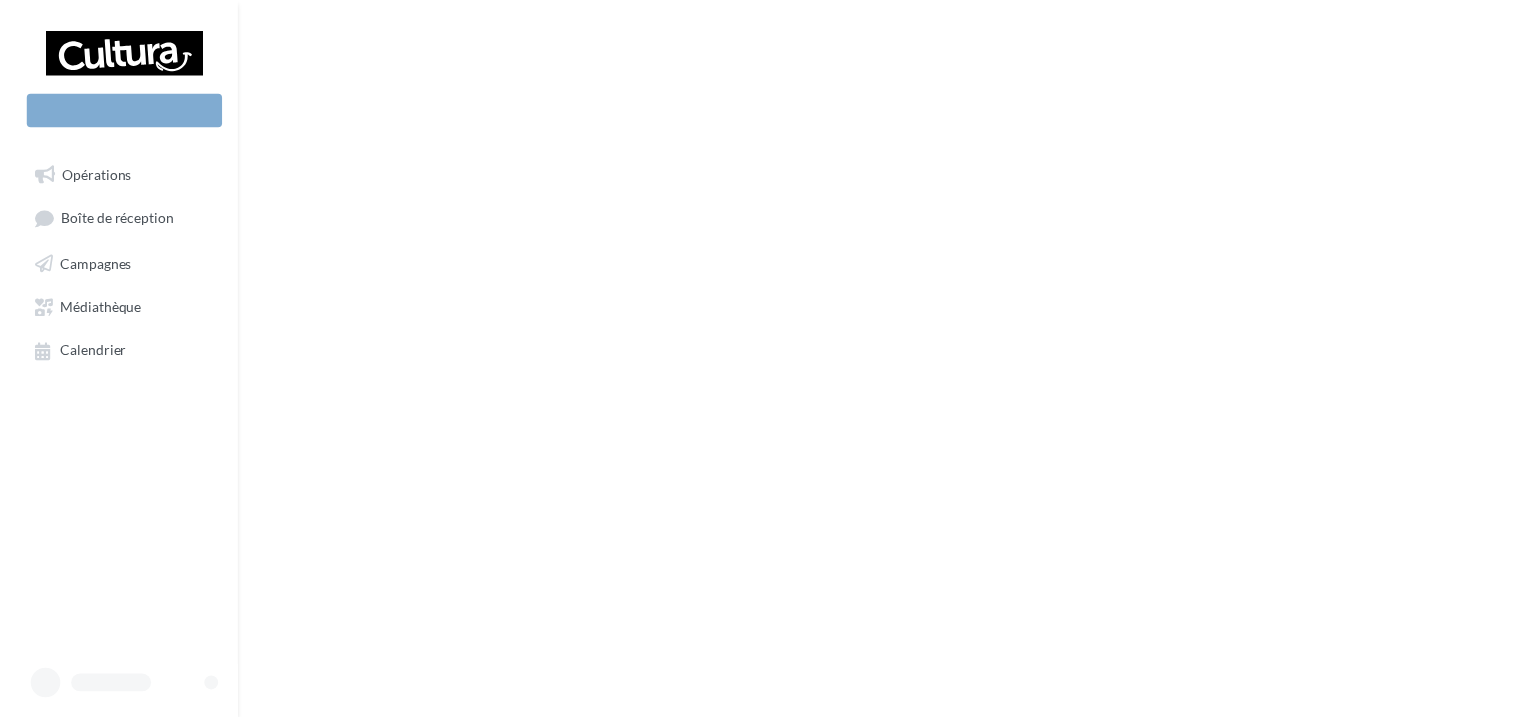 scroll, scrollTop: 0, scrollLeft: 0, axis: both 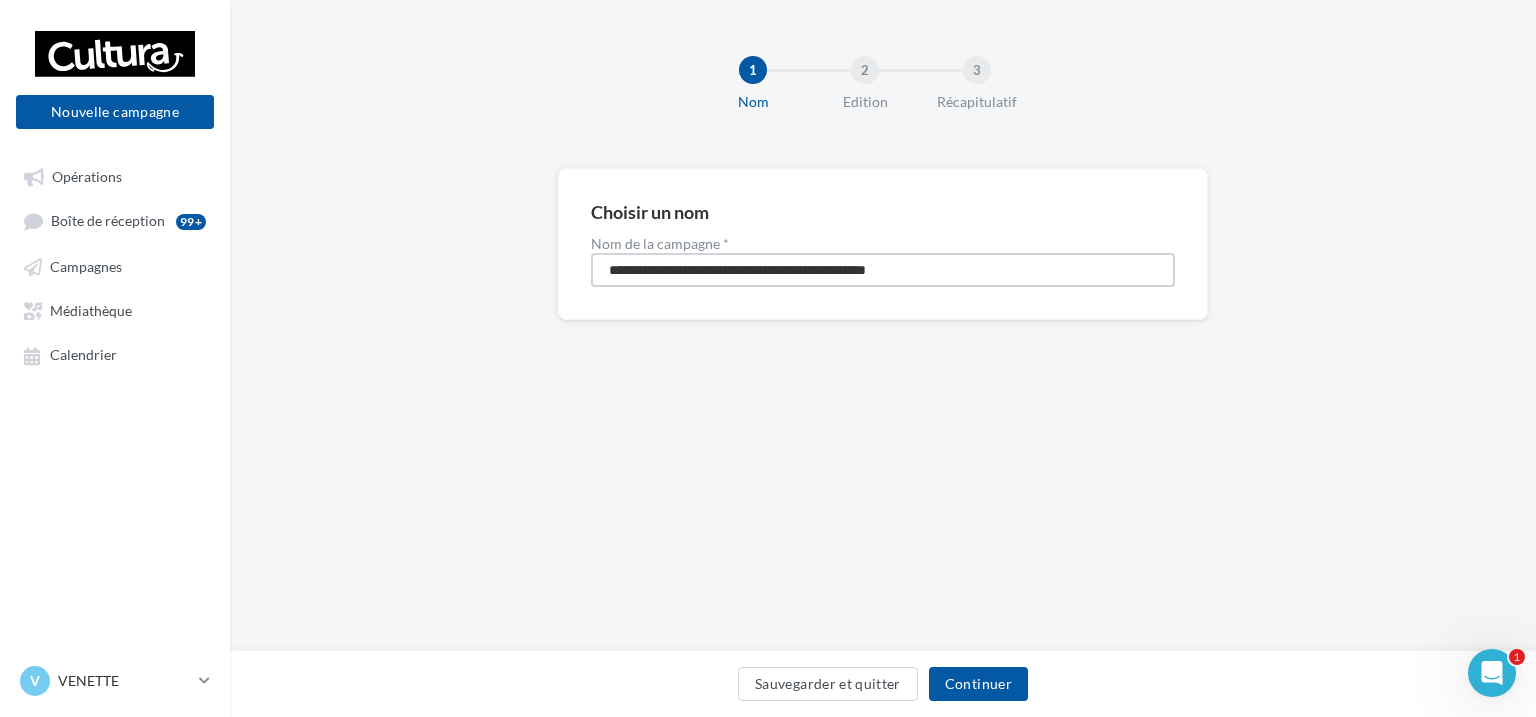 click on "**********" at bounding box center [883, 270] 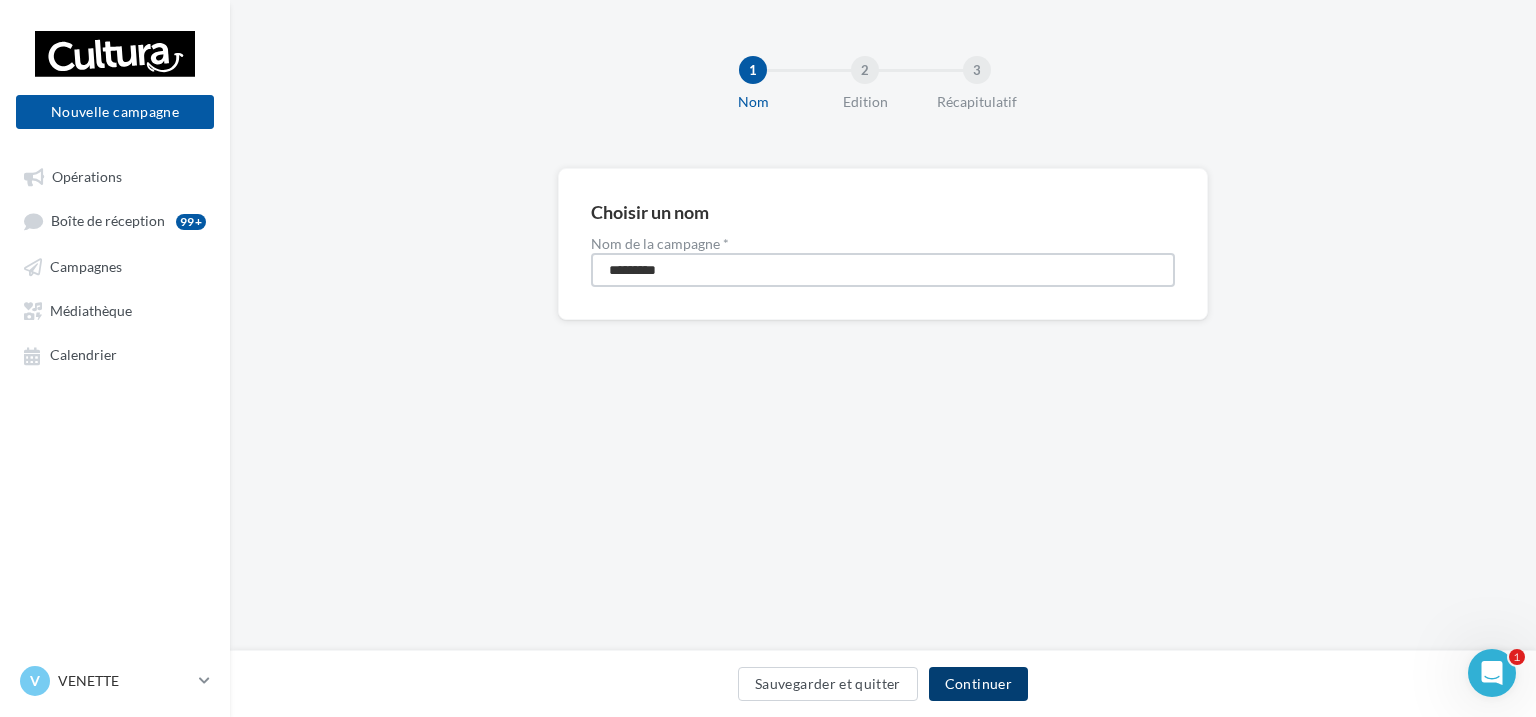 type on "*********" 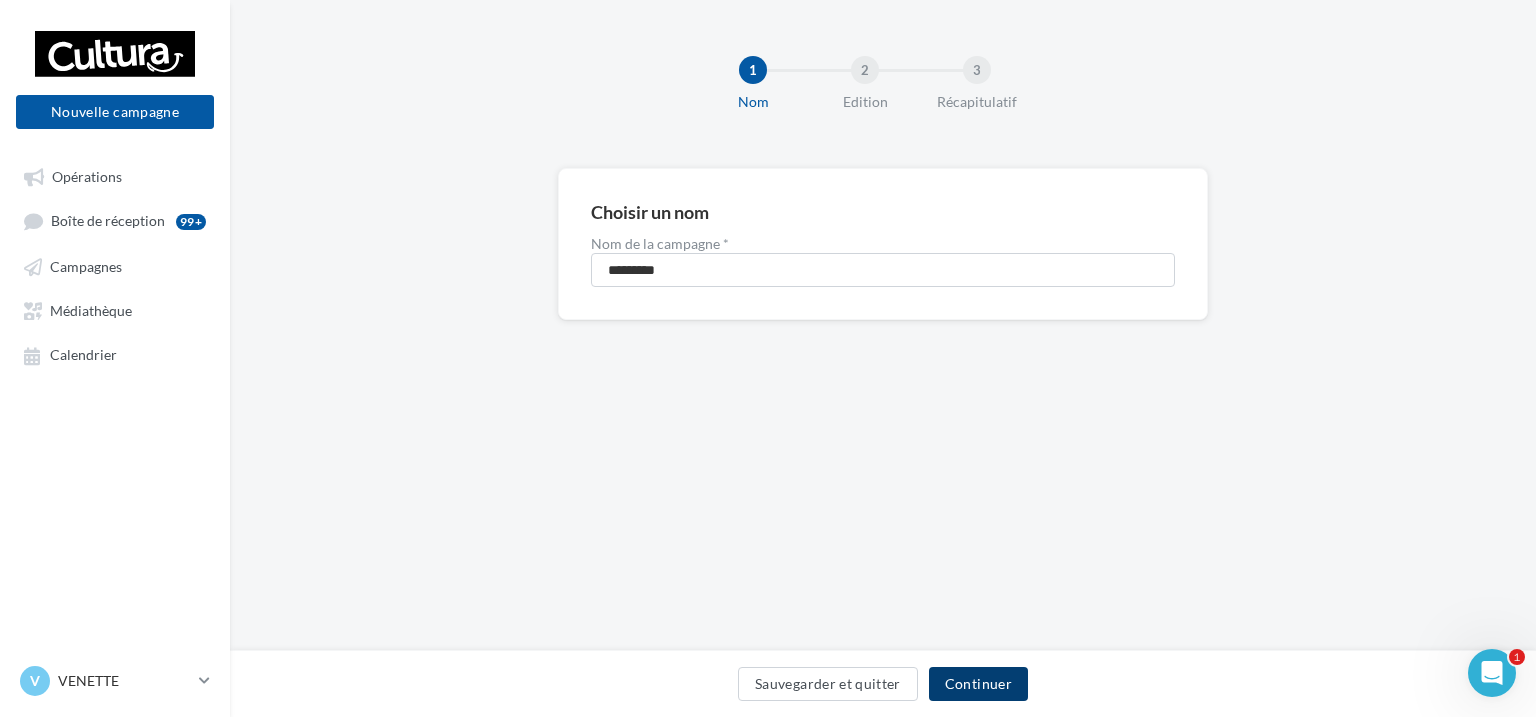 click on "Continuer" at bounding box center (978, 684) 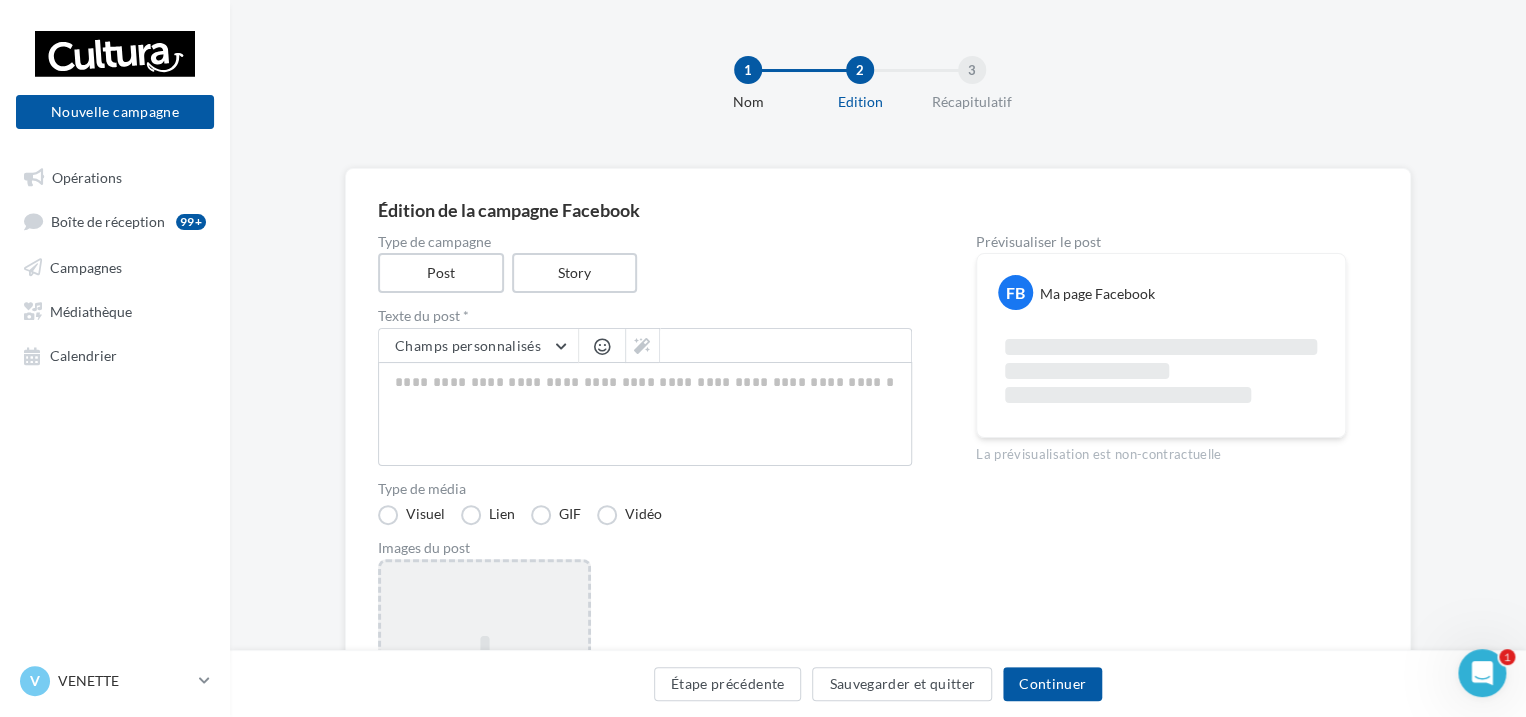 click on "Ajouter une image     Format: png, jpg" at bounding box center (484, 689) 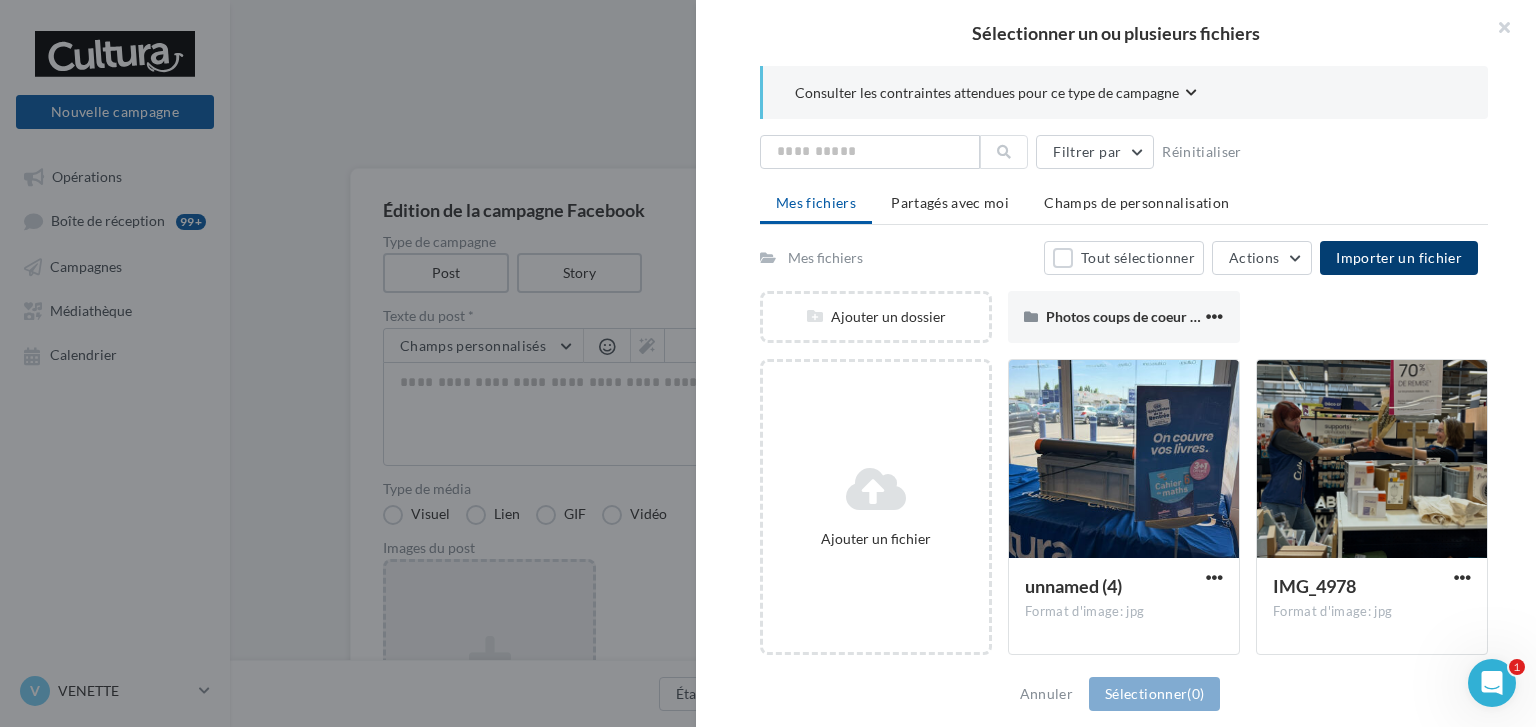 click on "Importer un fichier" at bounding box center (1399, 257) 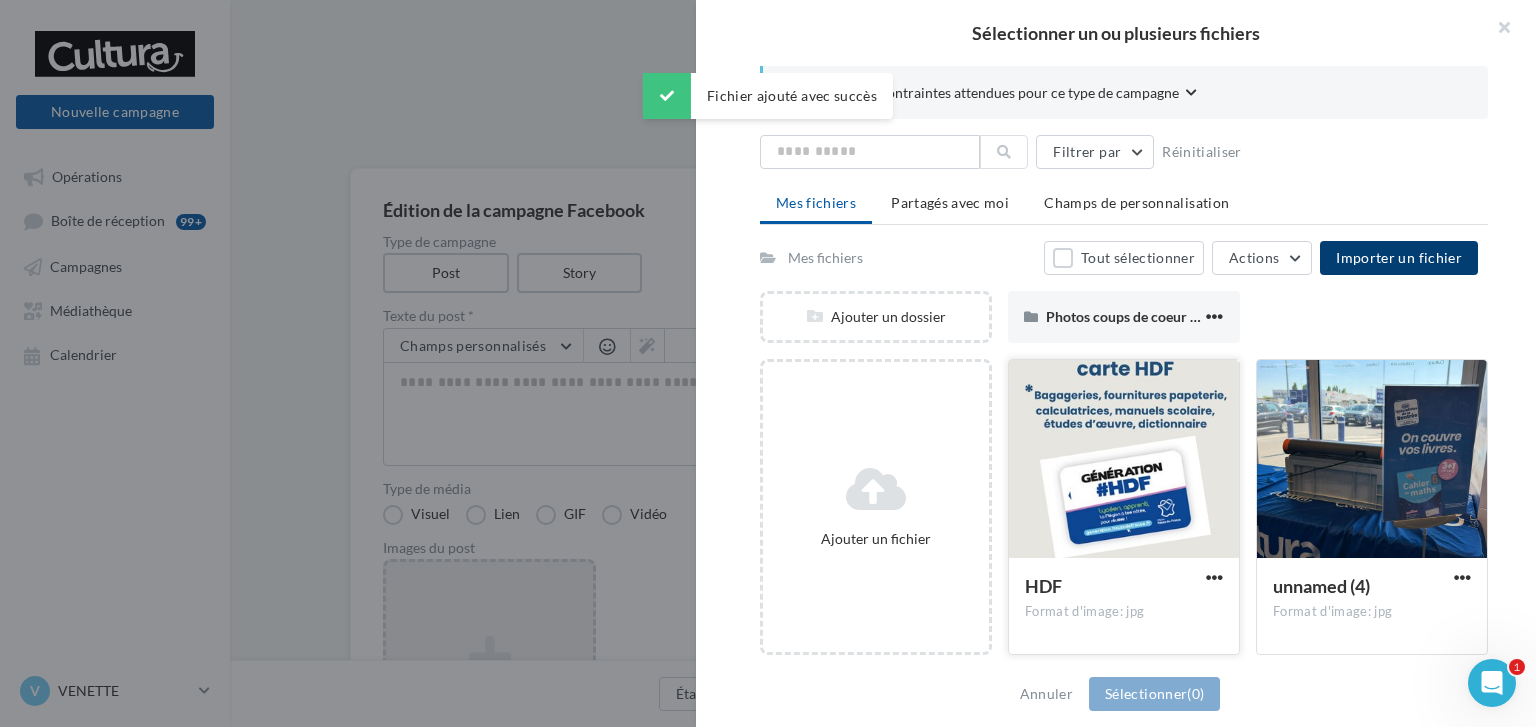drag, startPoint x: 1116, startPoint y: 482, endPoint x: 1119, endPoint y: 492, distance: 10.440307 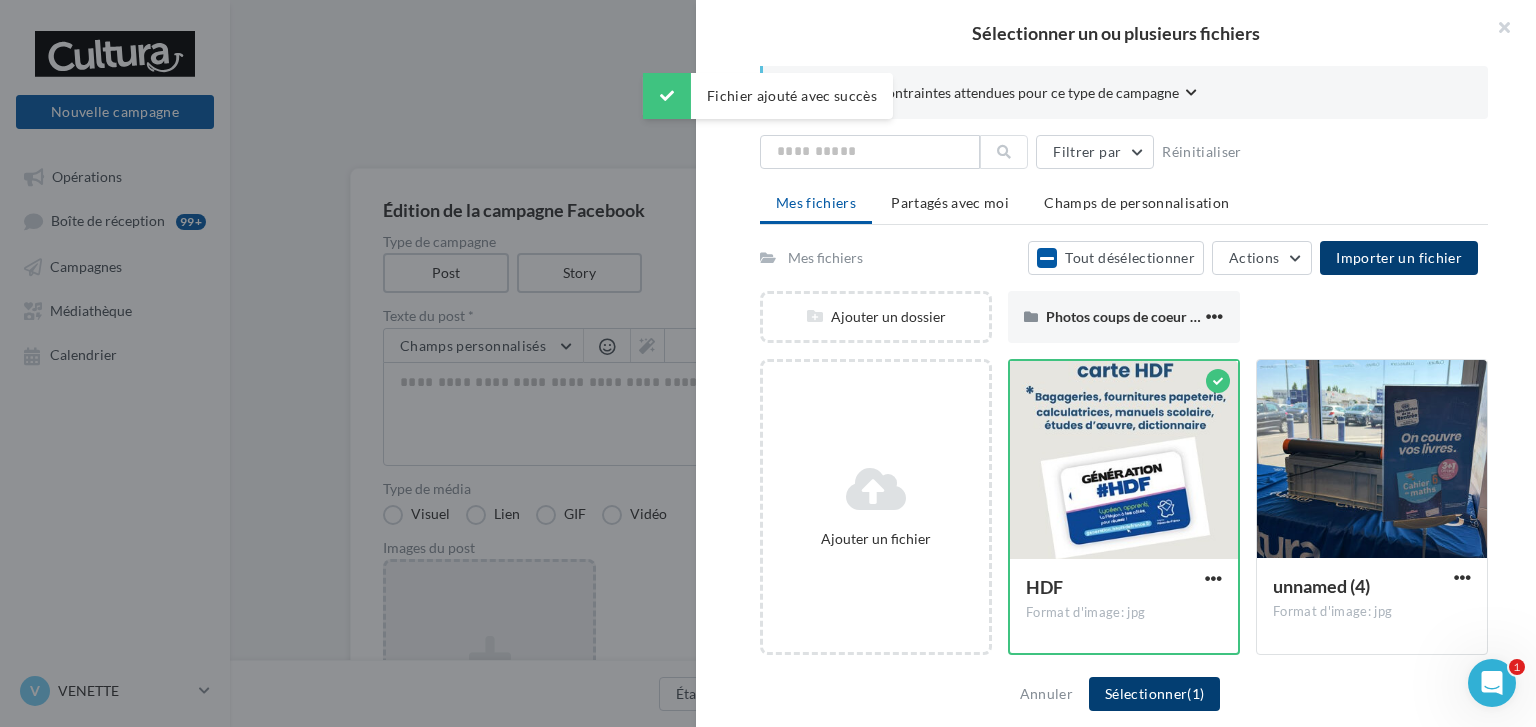 click on "Sélectionner   (1)" at bounding box center (1154, 694) 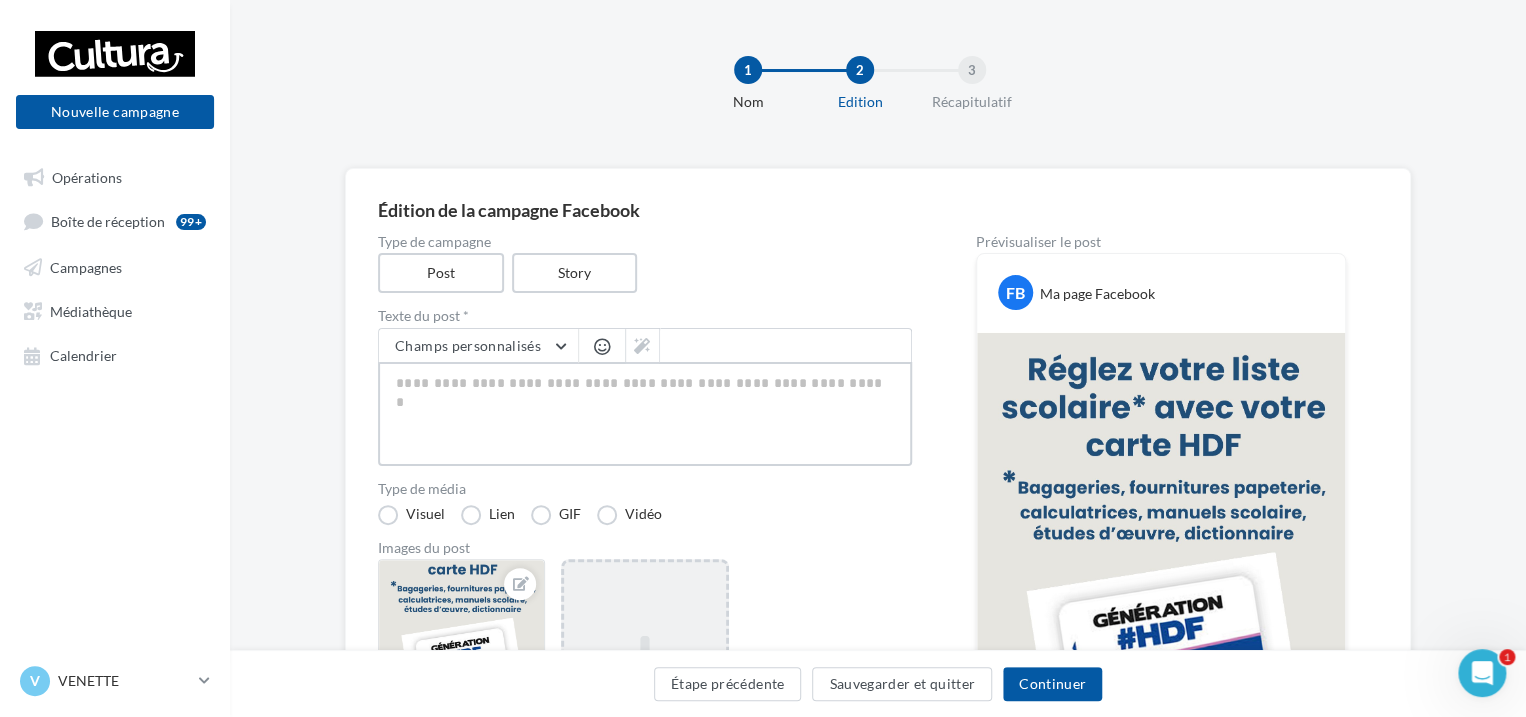 click at bounding box center (645, 414) 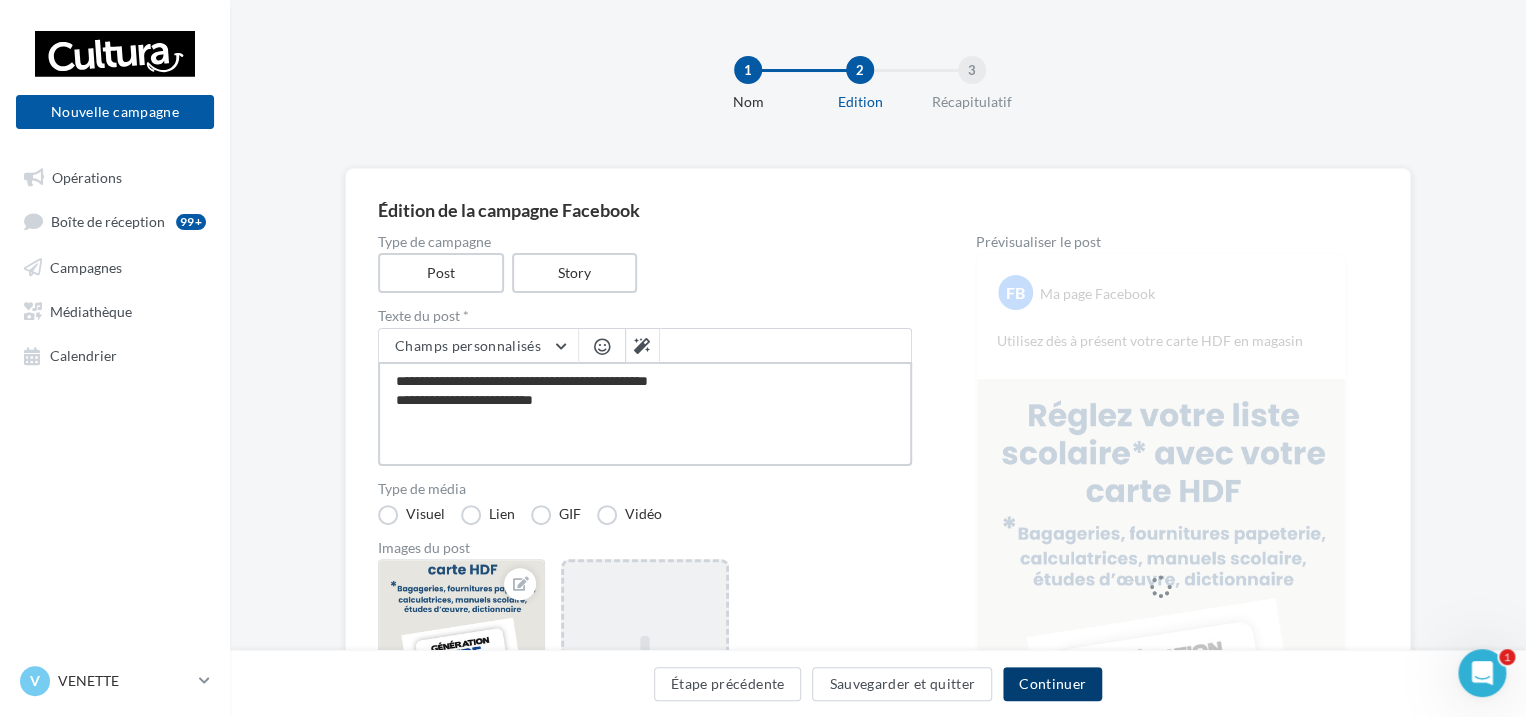 type on "**********" 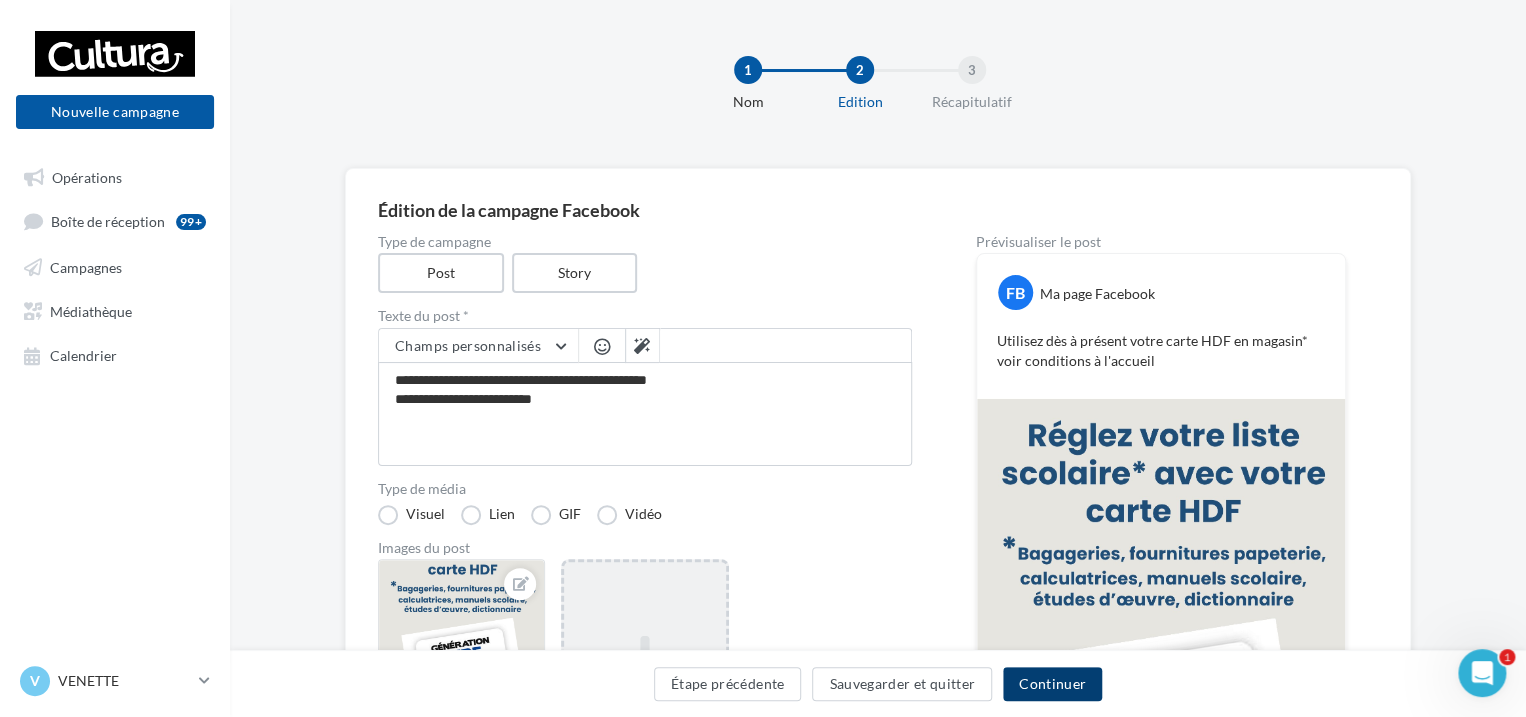 click on "Continuer" at bounding box center (1052, 684) 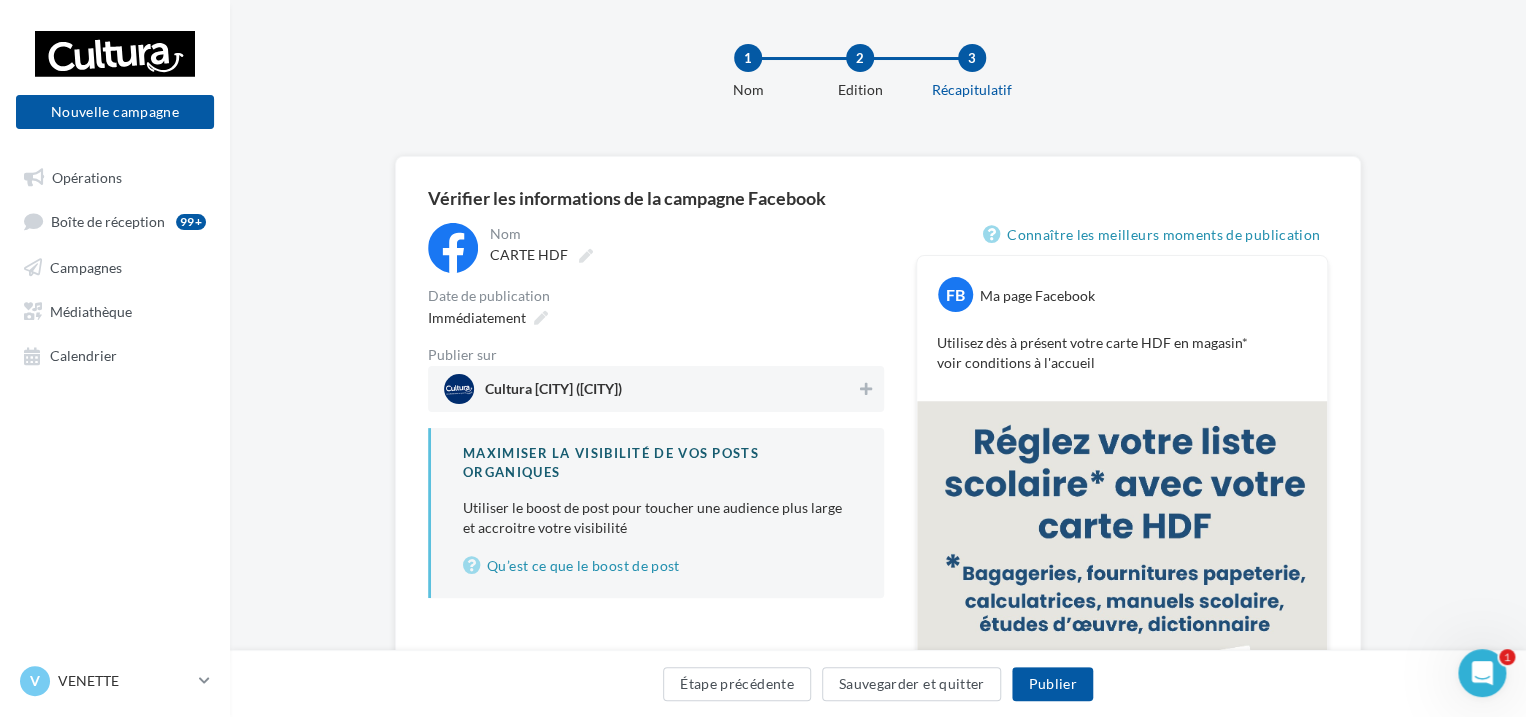 scroll, scrollTop: 0, scrollLeft: 0, axis: both 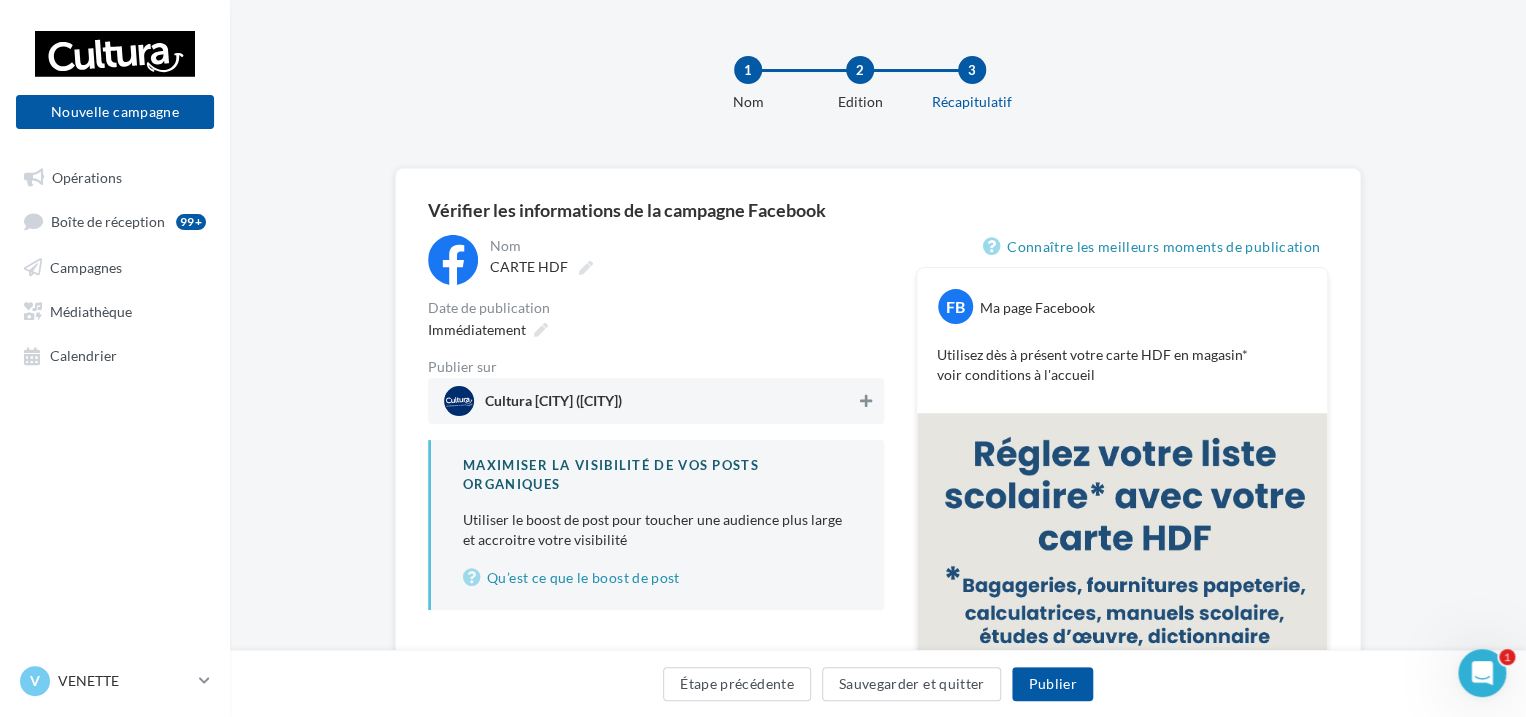 click at bounding box center (866, 401) 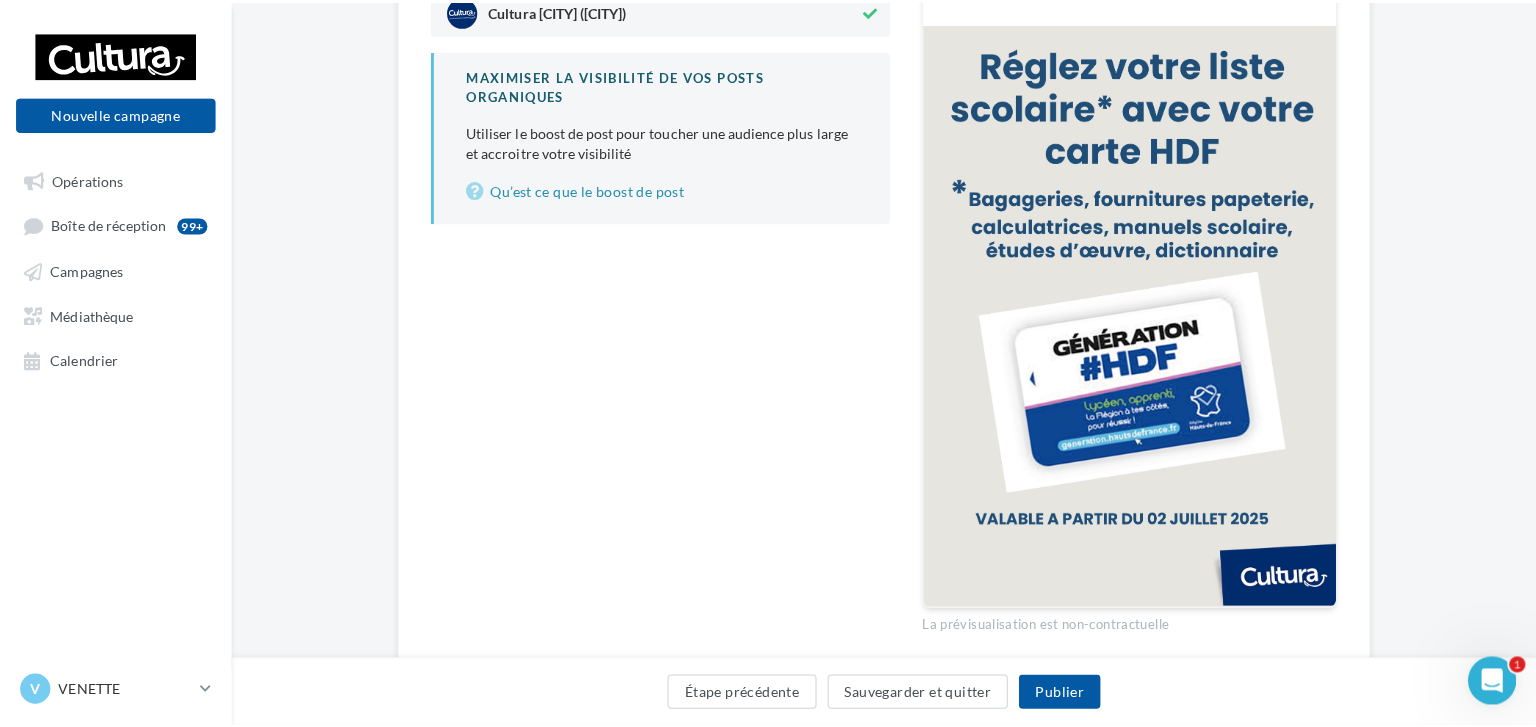 scroll, scrollTop: 422, scrollLeft: 0, axis: vertical 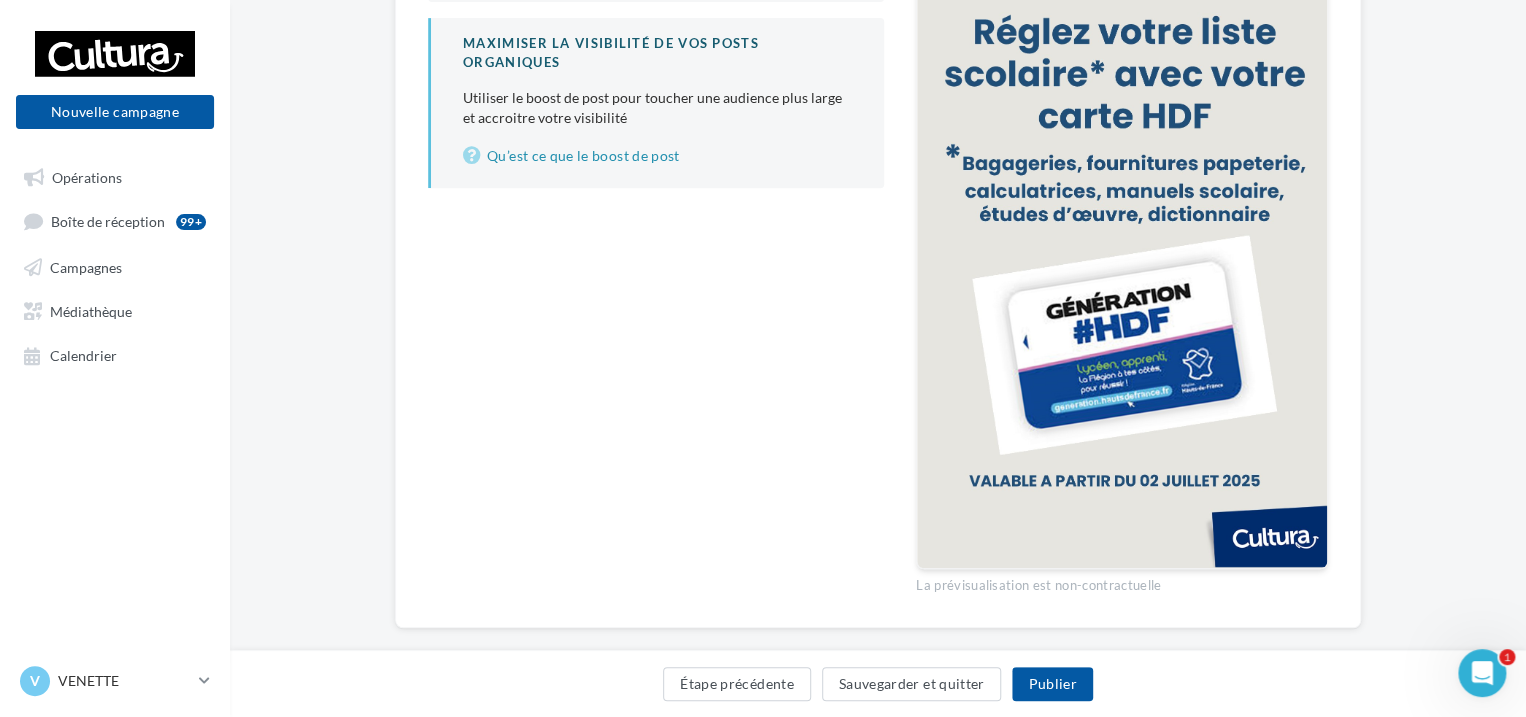 drag, startPoint x: 1535, startPoint y: 411, endPoint x: 16, endPoint y: 14, distance: 1570.0223 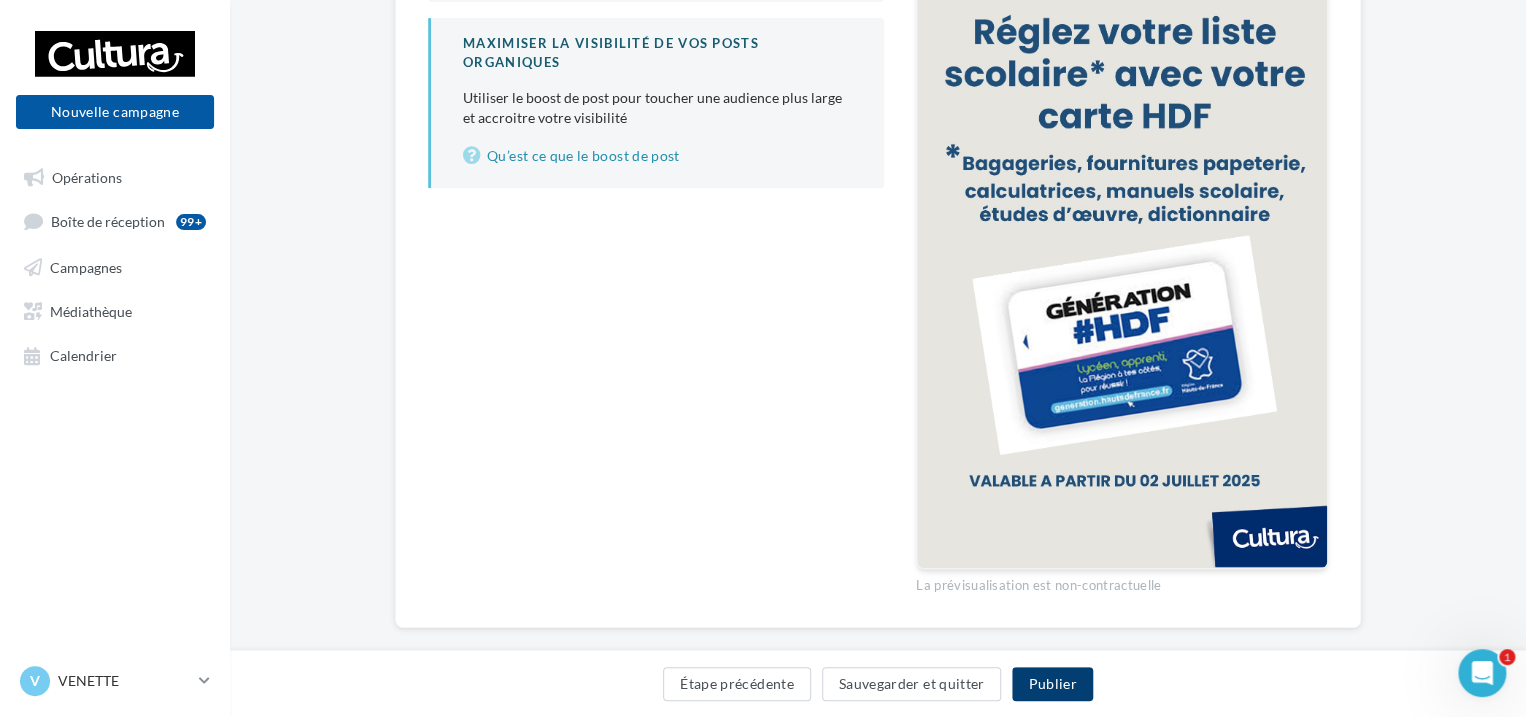 click on "Publier" at bounding box center [1052, 684] 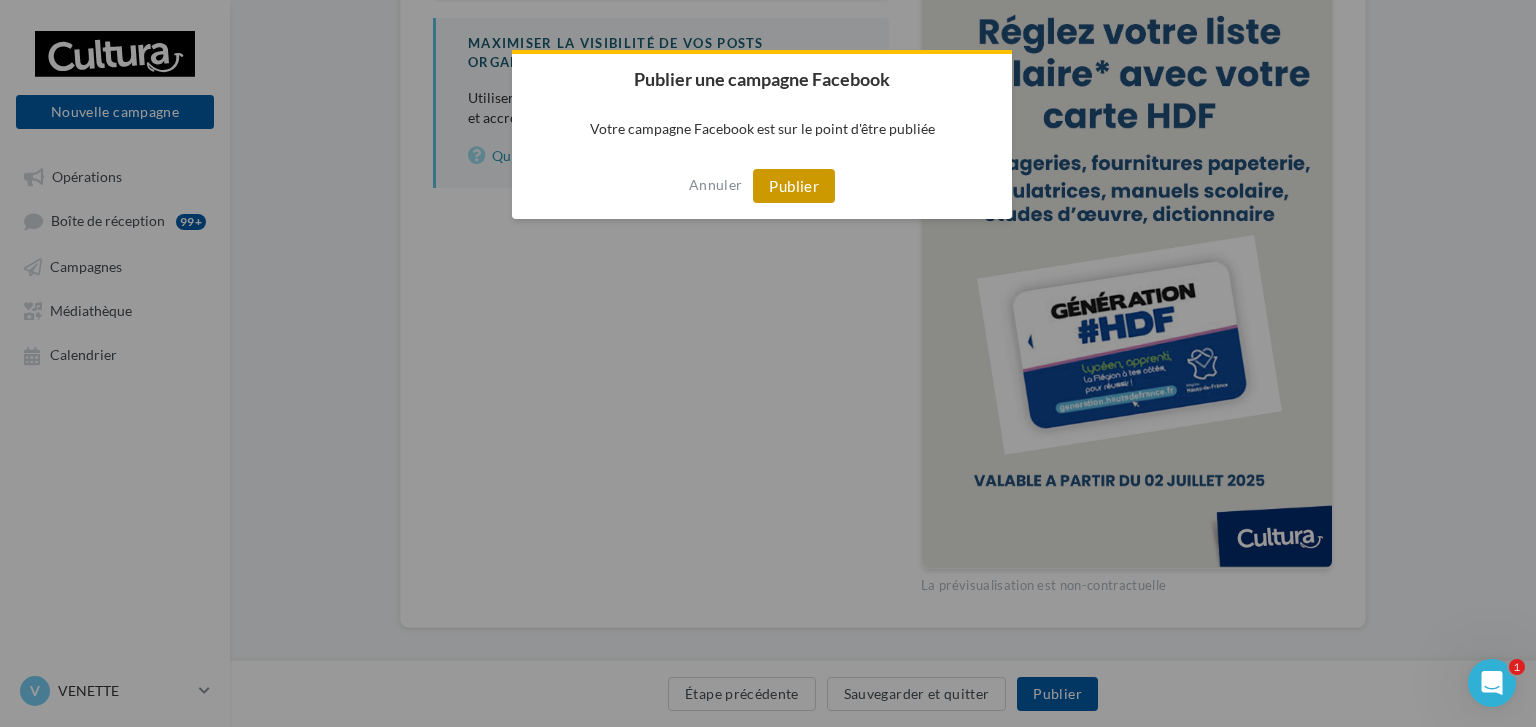 click on "Publier" at bounding box center [794, 186] 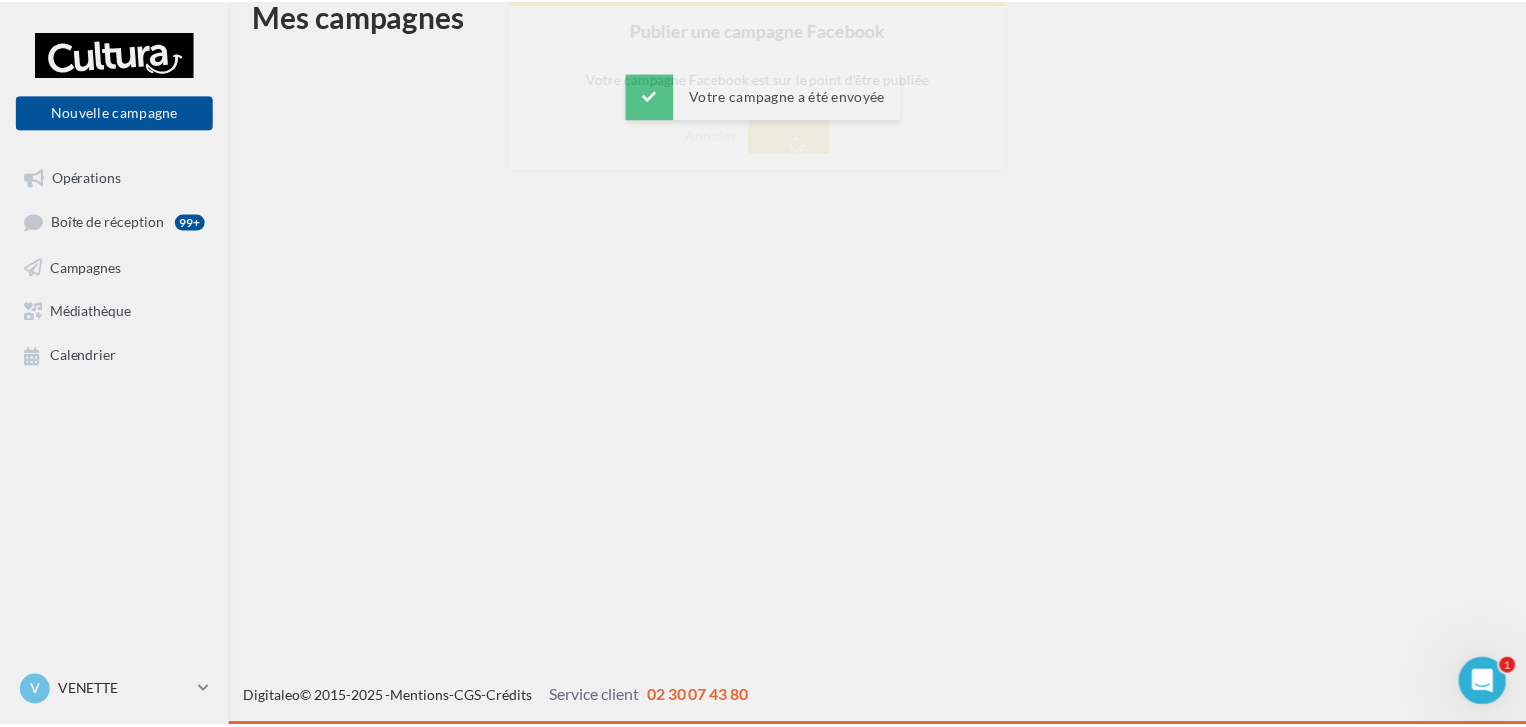 scroll, scrollTop: 32, scrollLeft: 0, axis: vertical 